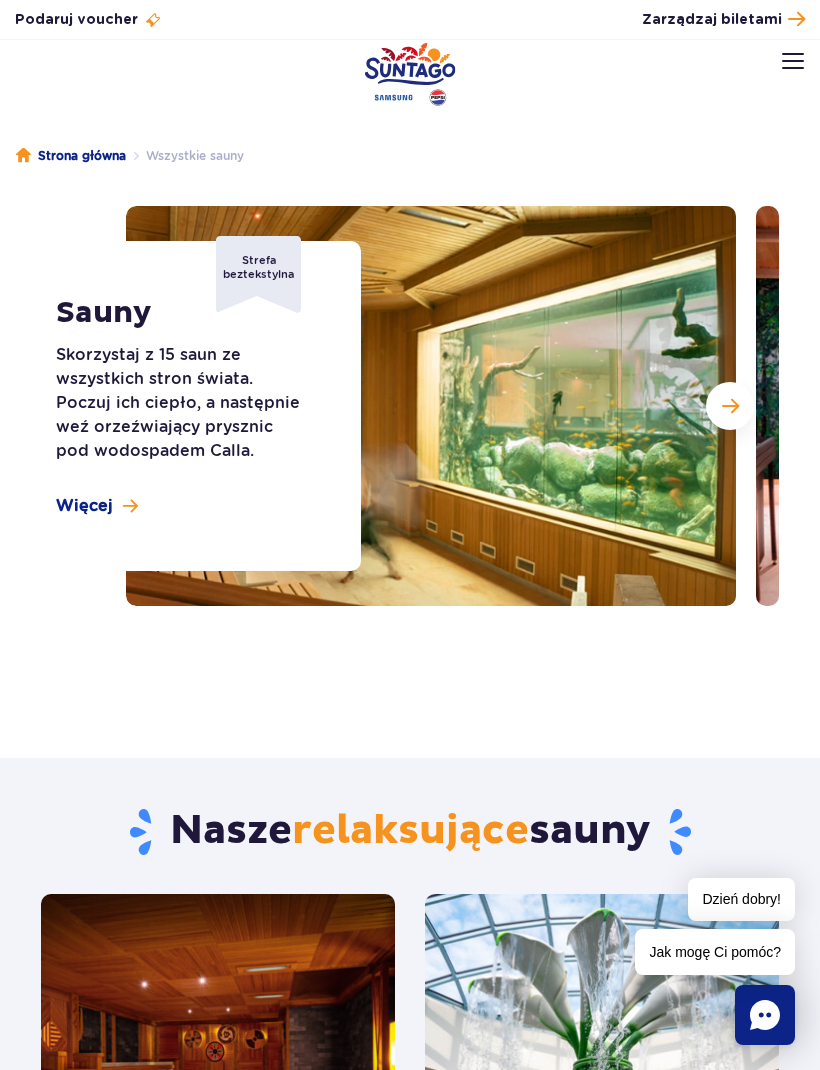 scroll, scrollTop: 0, scrollLeft: 0, axis: both 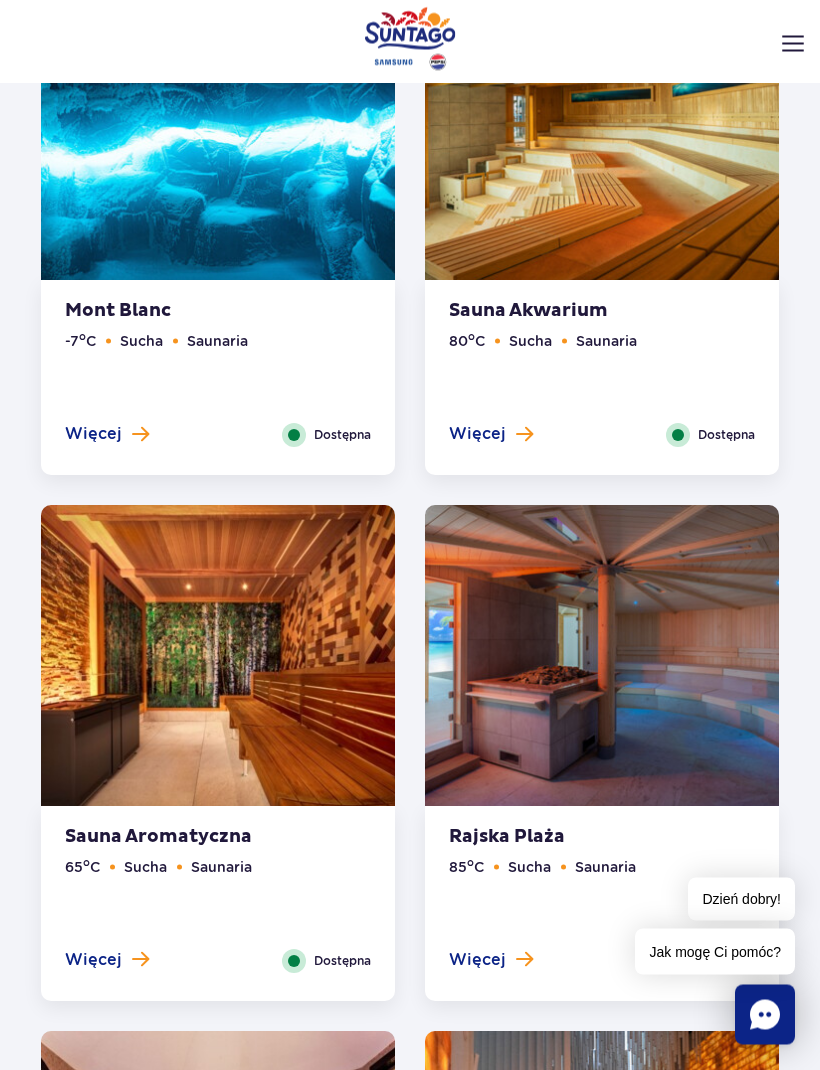 click on "Rajska Plaża
85 o C
Sucha
Saunaria
Więcej
Zamknij
Dostępna" at bounding box center (602, 904) 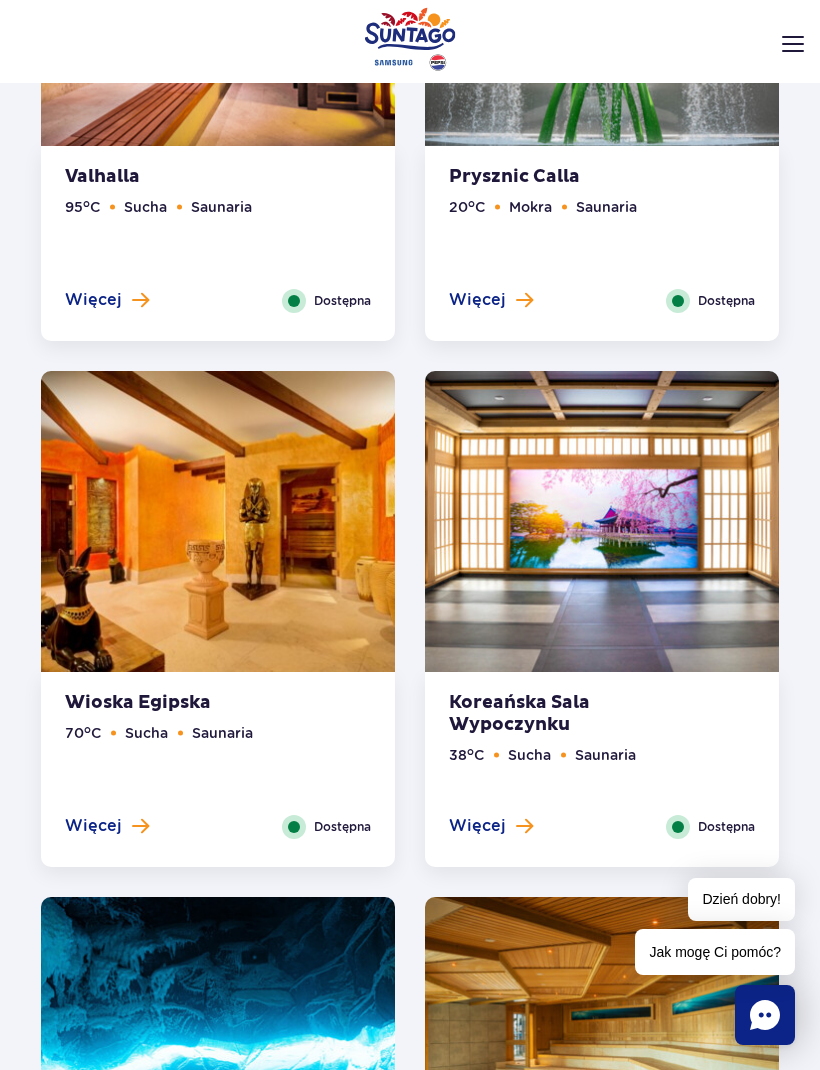scroll, scrollTop: 840, scrollLeft: 0, axis: vertical 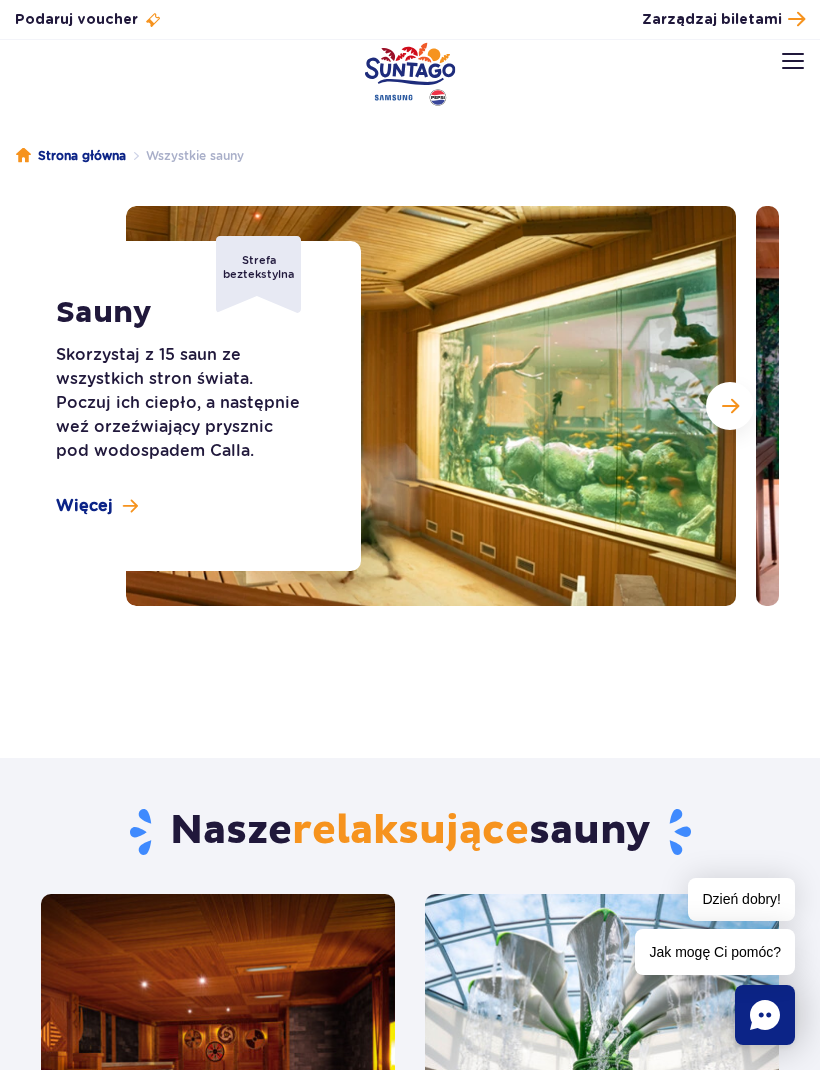 click at bounding box center [796, 19] 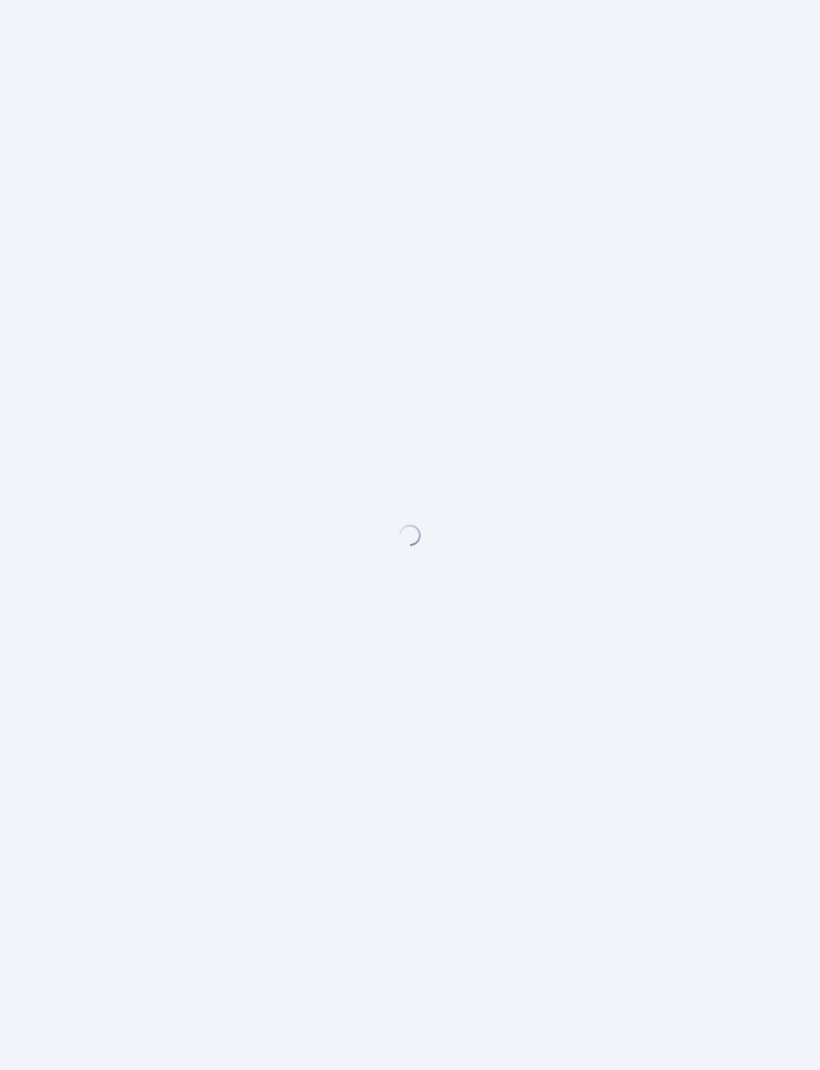 scroll, scrollTop: 0, scrollLeft: 0, axis: both 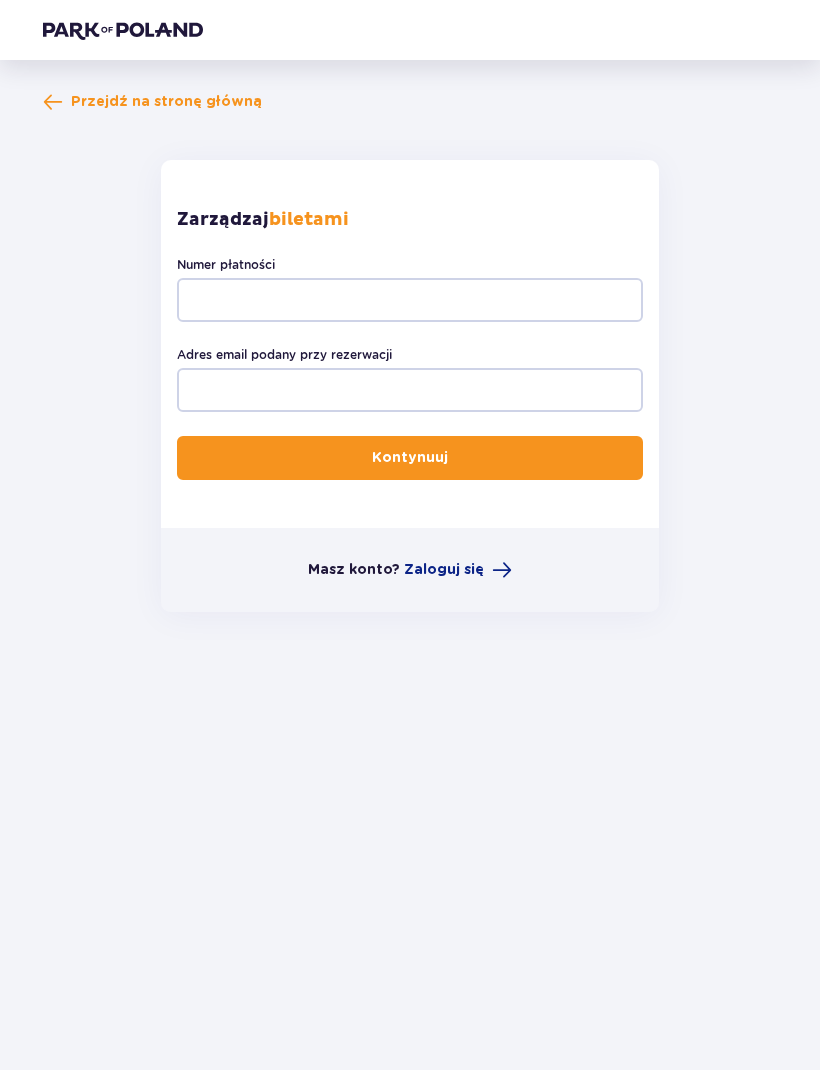 click on "Przejdź na stronę główną" at bounding box center (166, 102) 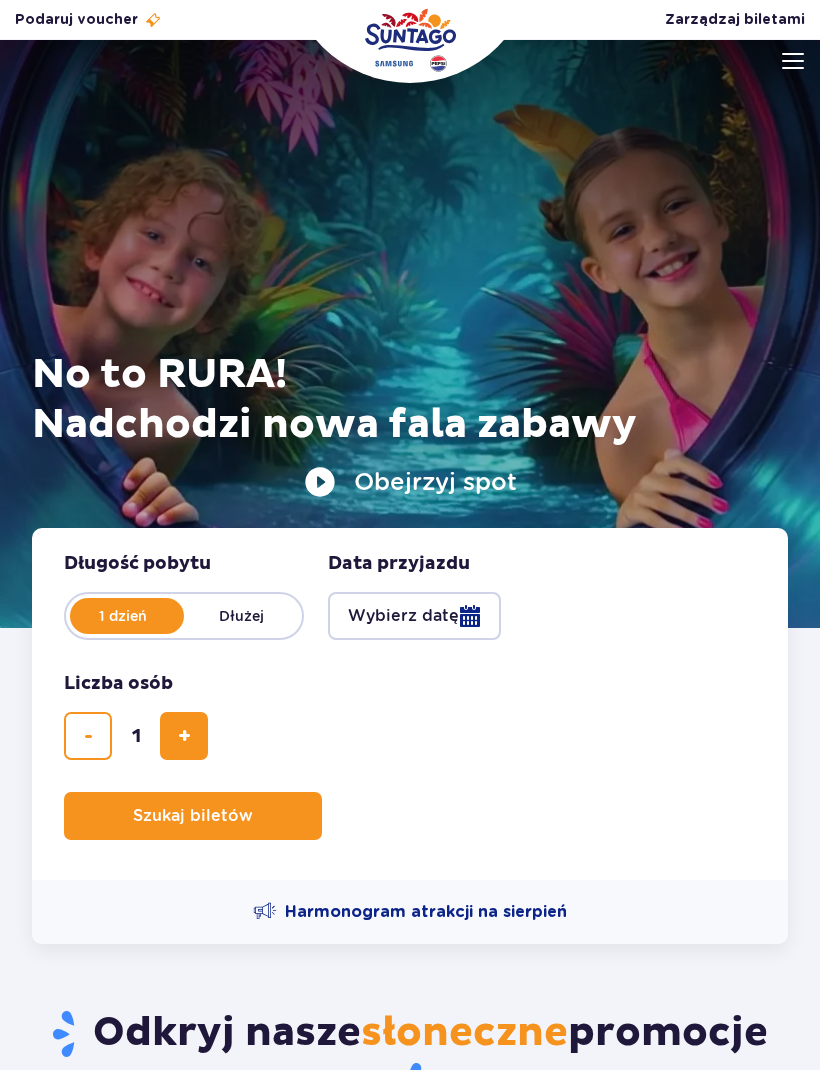 scroll, scrollTop: 0, scrollLeft: 0, axis: both 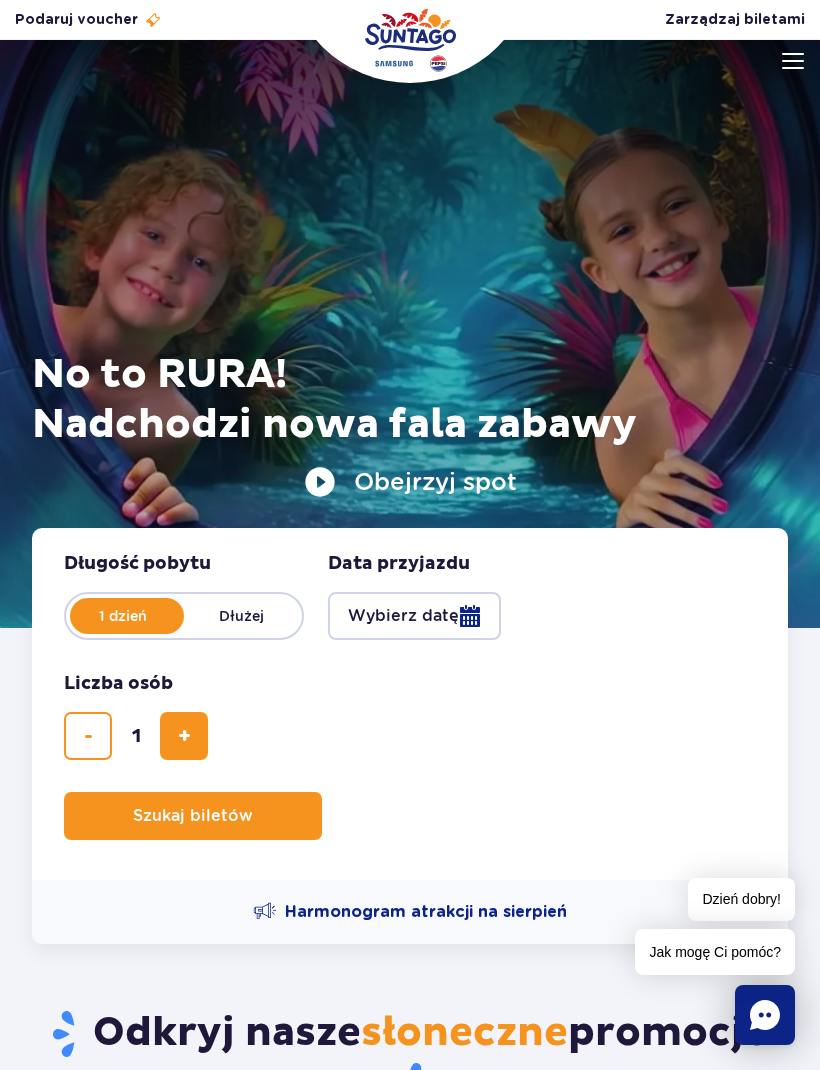 click at bounding box center [410, 334] 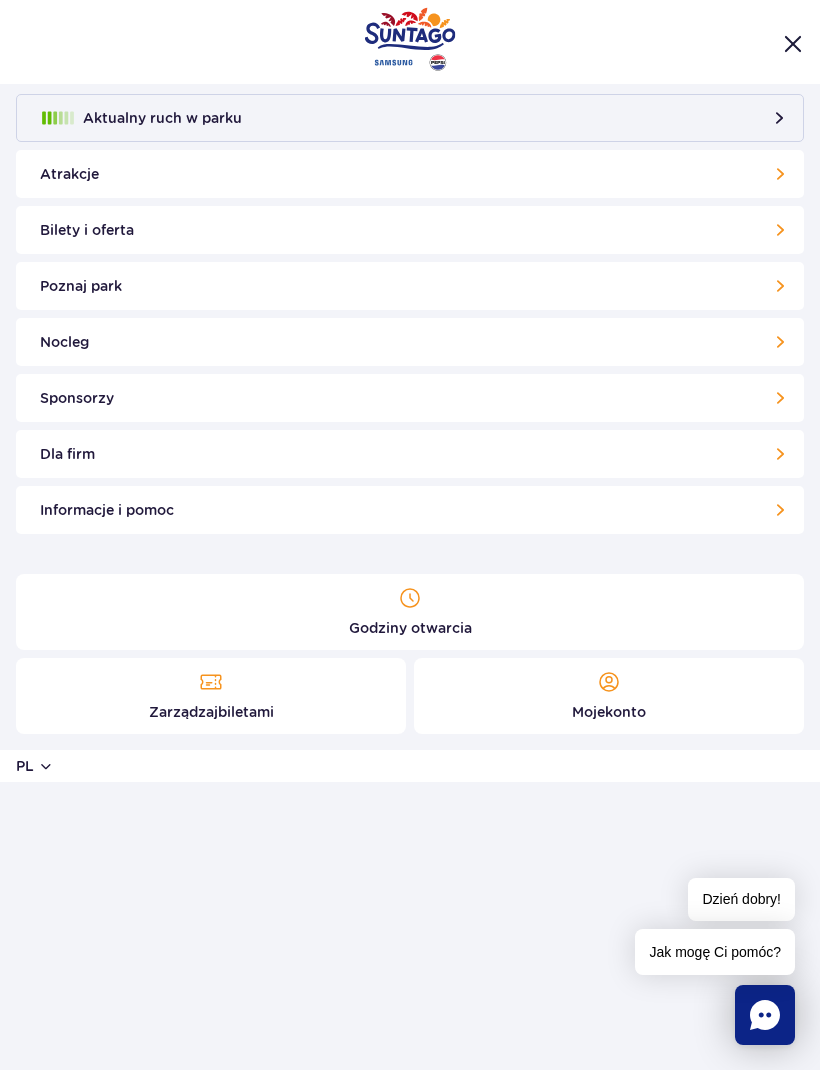 click on "Bilety i oferta" at bounding box center [410, 230] 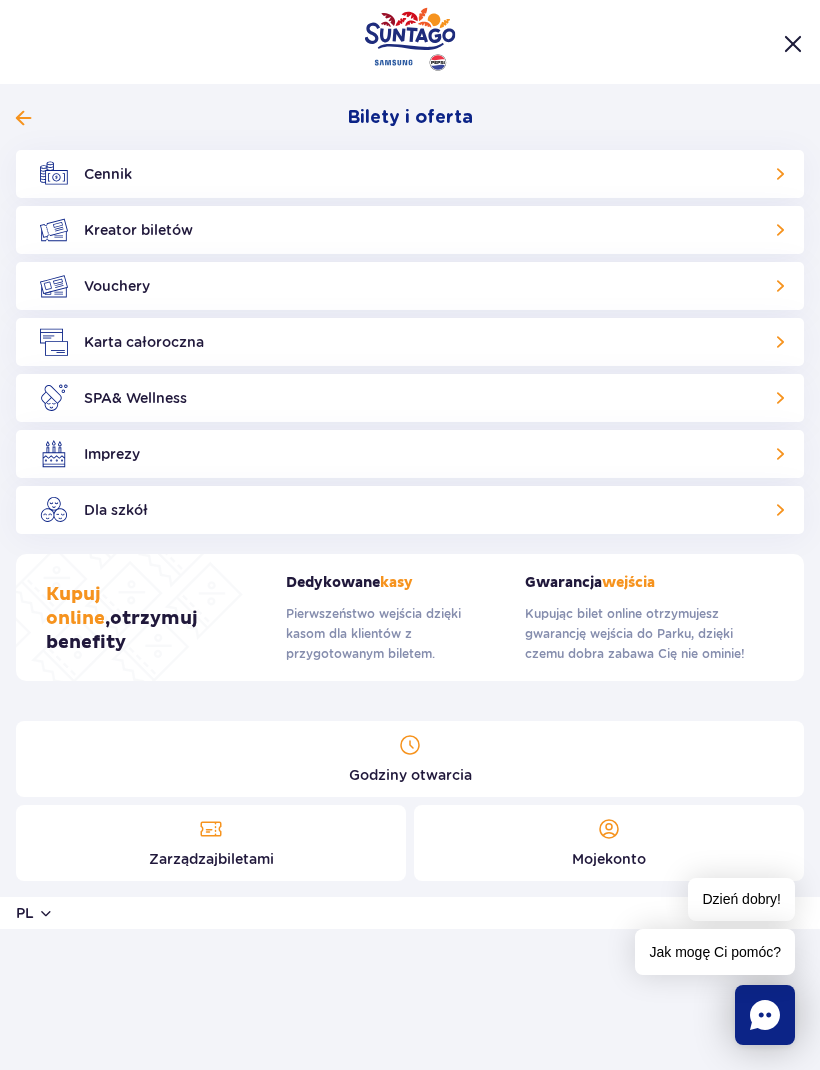 click on "Aktualny ruch w parku
Atrakcje
Zjeżdżalnie
Aster
Rainbow
Narval
Więcej
Baseny
Basen Termalny
Mamba Rzeka Przygód
Wewnętrzny basen z barem
Więcej SPA" at bounding box center [410, 402] 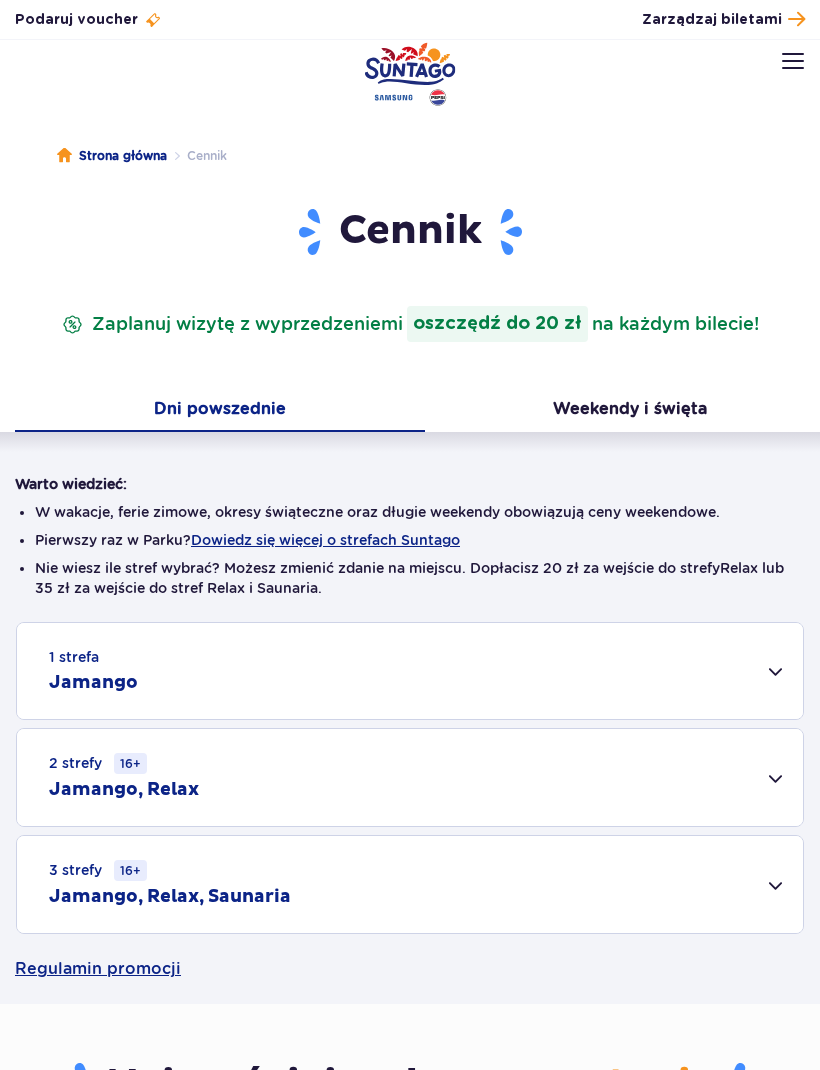 scroll, scrollTop: 0, scrollLeft: 0, axis: both 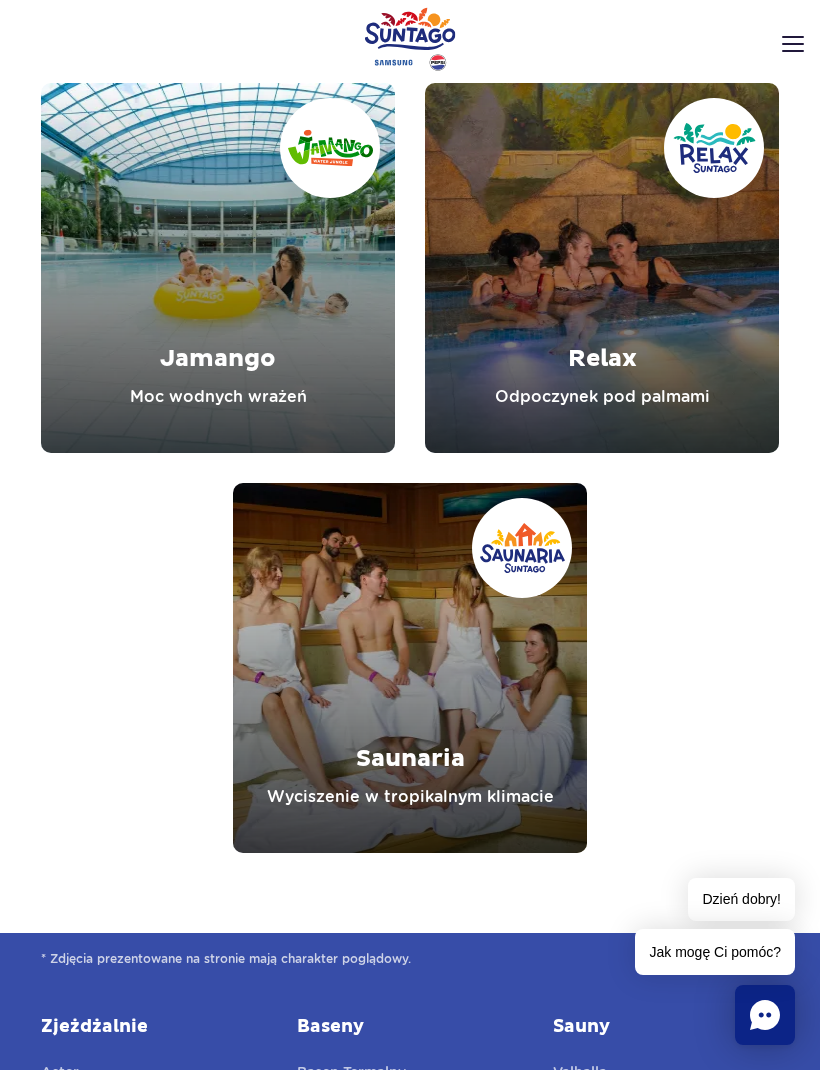 click at bounding box center (410, 668) 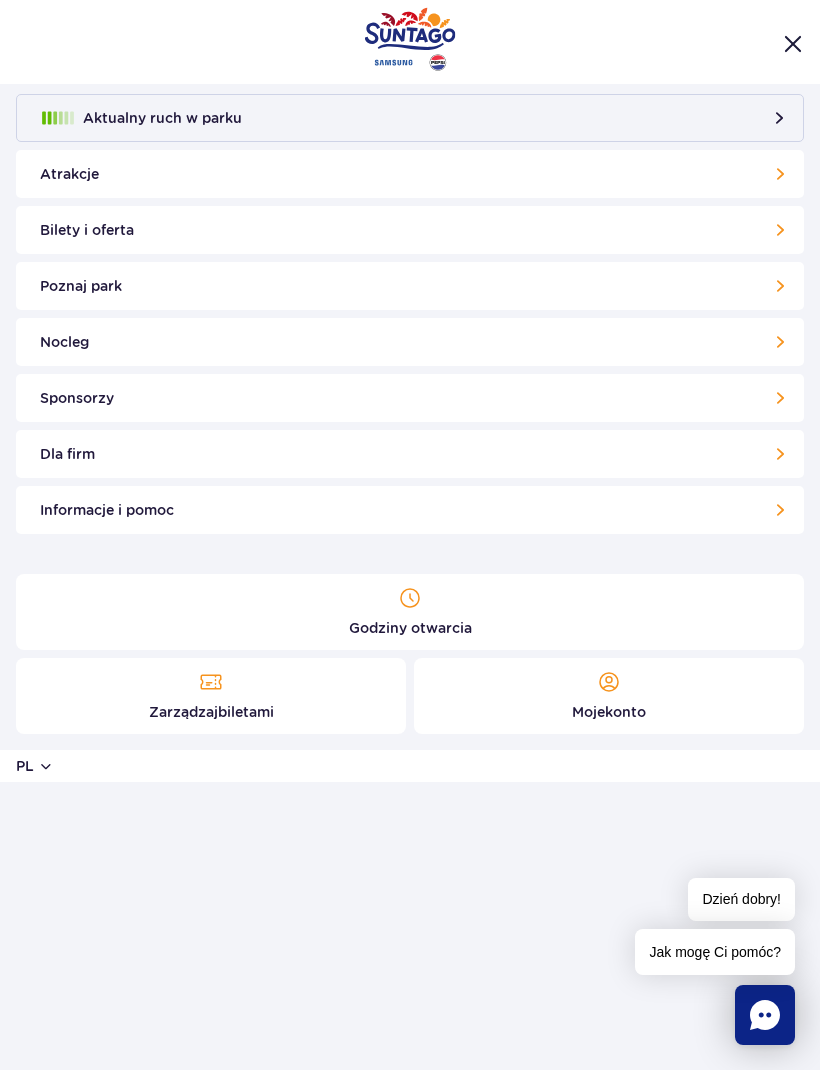 click on "Godziny otwarcia
pl
PL
EN
UA
Moje  konto
Zarządzaj  biletami
Aktualny ruch w parku
Atrakcje
Zjeżdżalnie
Aster
Rainbow Narval Więcej SPA" at bounding box center (410, 535) 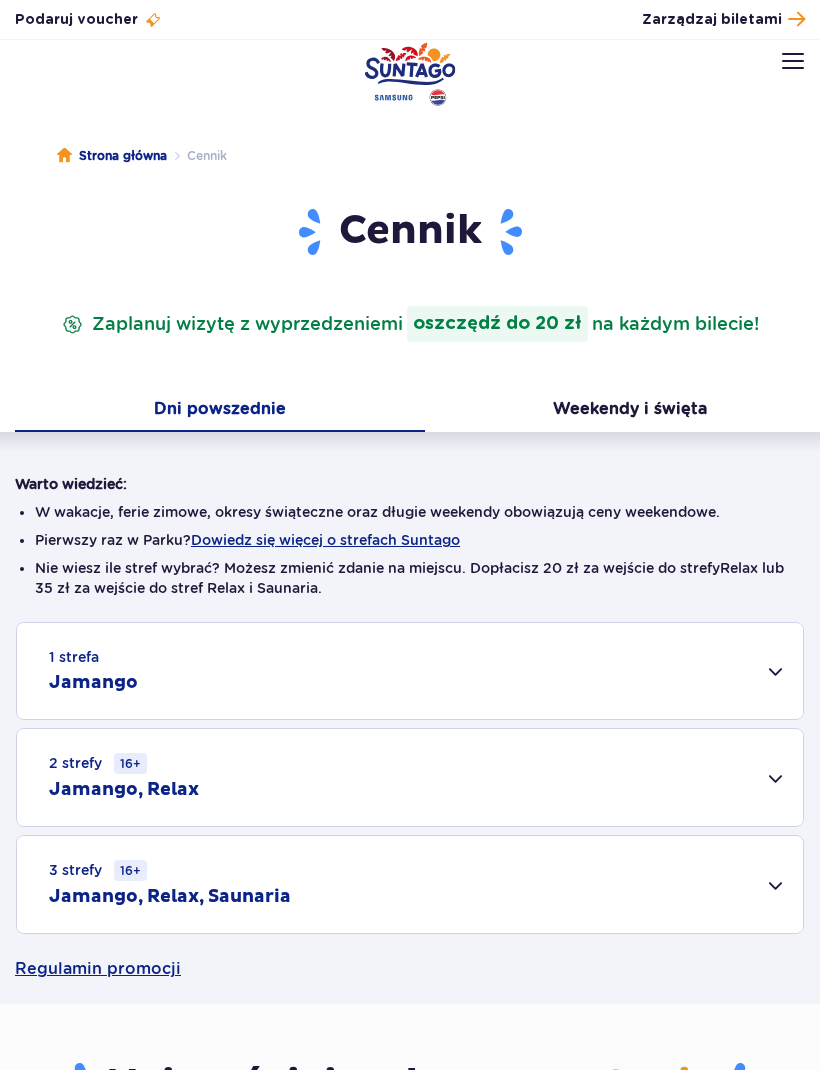 scroll, scrollTop: 0, scrollLeft: 0, axis: both 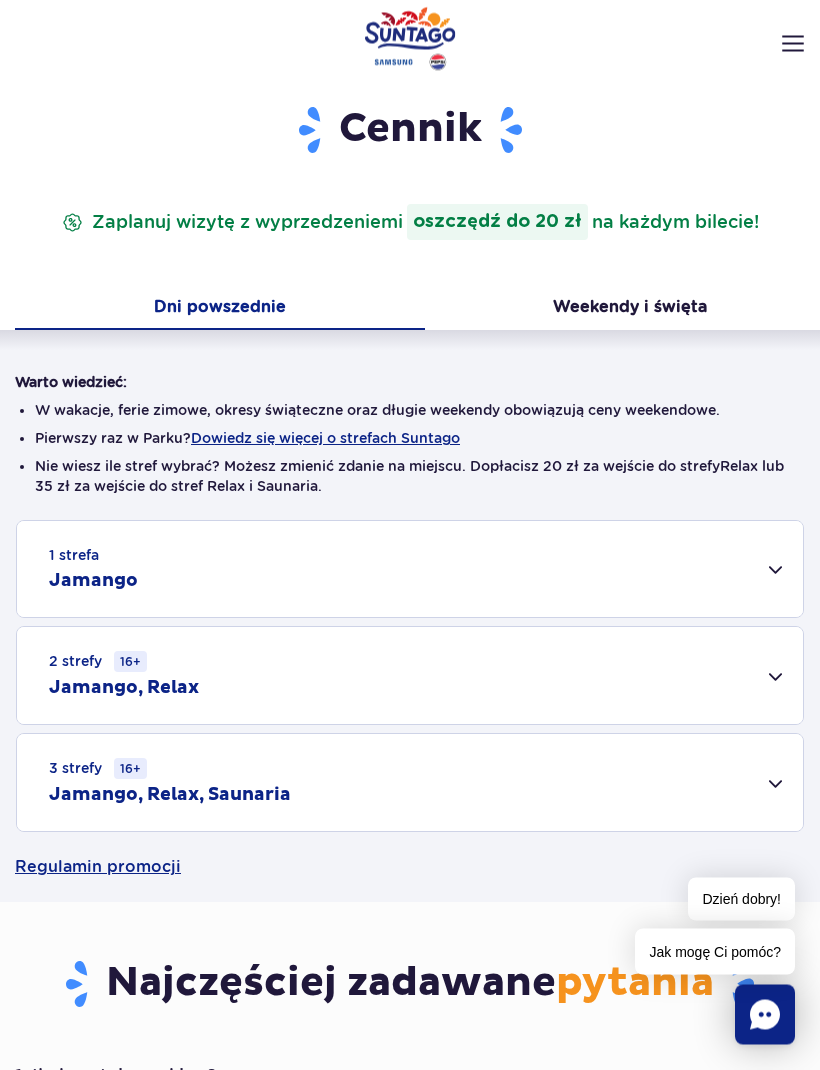 click on "3 strefy  16+
Jamango, Relax, Saunaria" at bounding box center (410, 783) 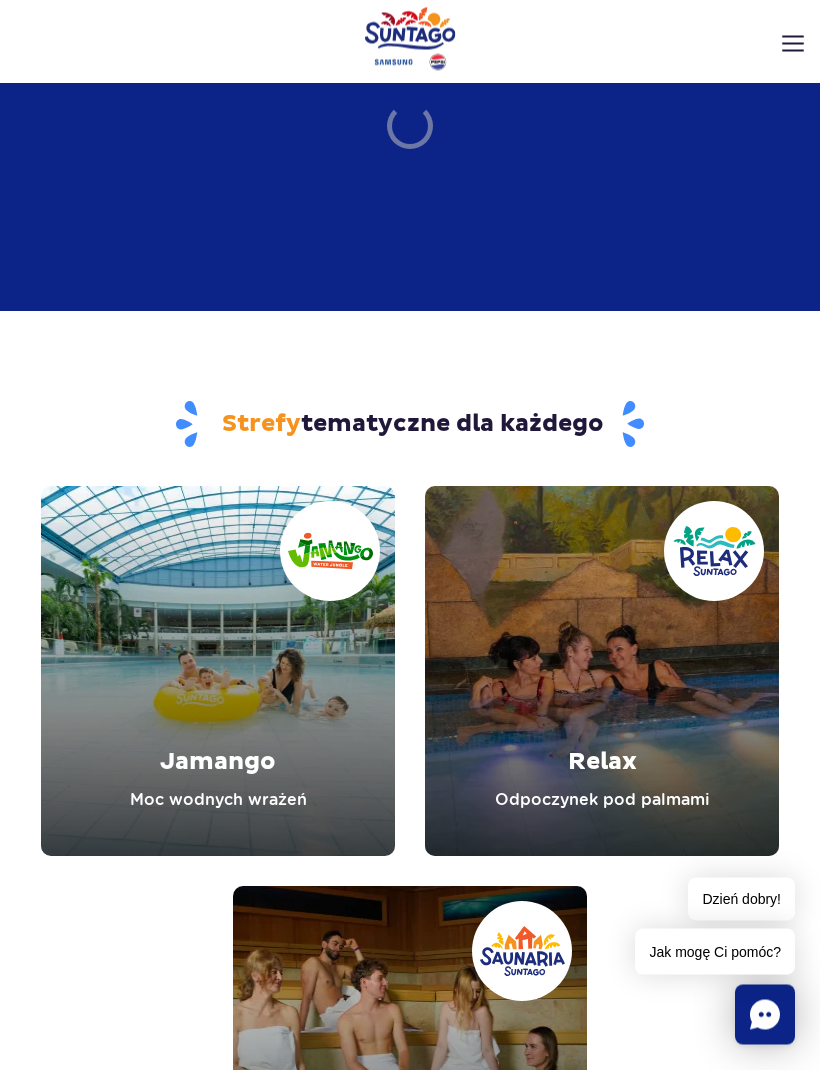 scroll, scrollTop: 1955, scrollLeft: 0, axis: vertical 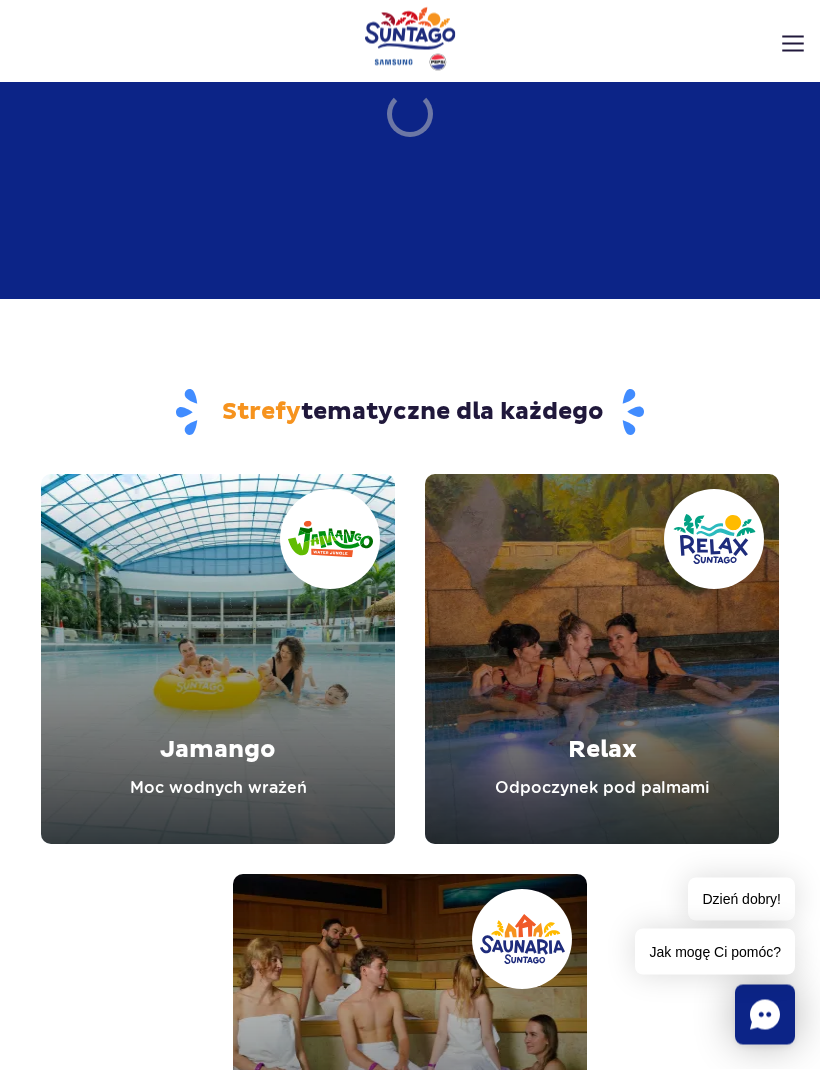 click at bounding box center (602, 660) 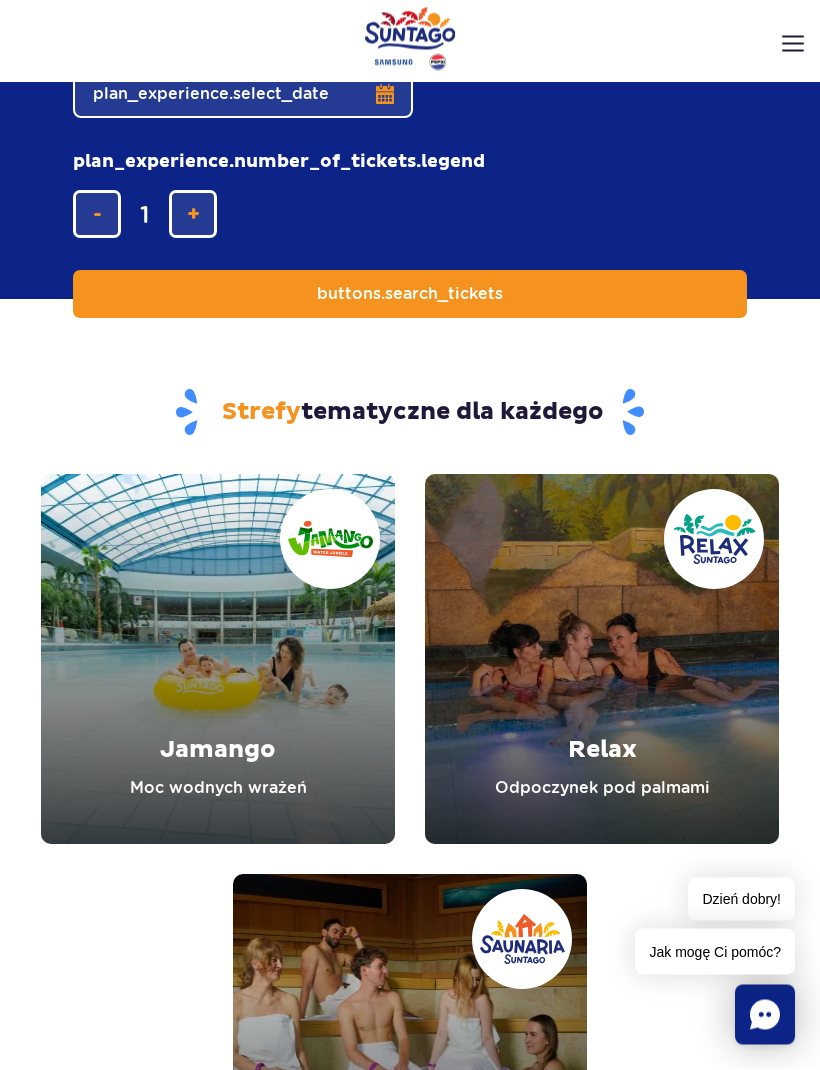 click at bounding box center [602, 660] 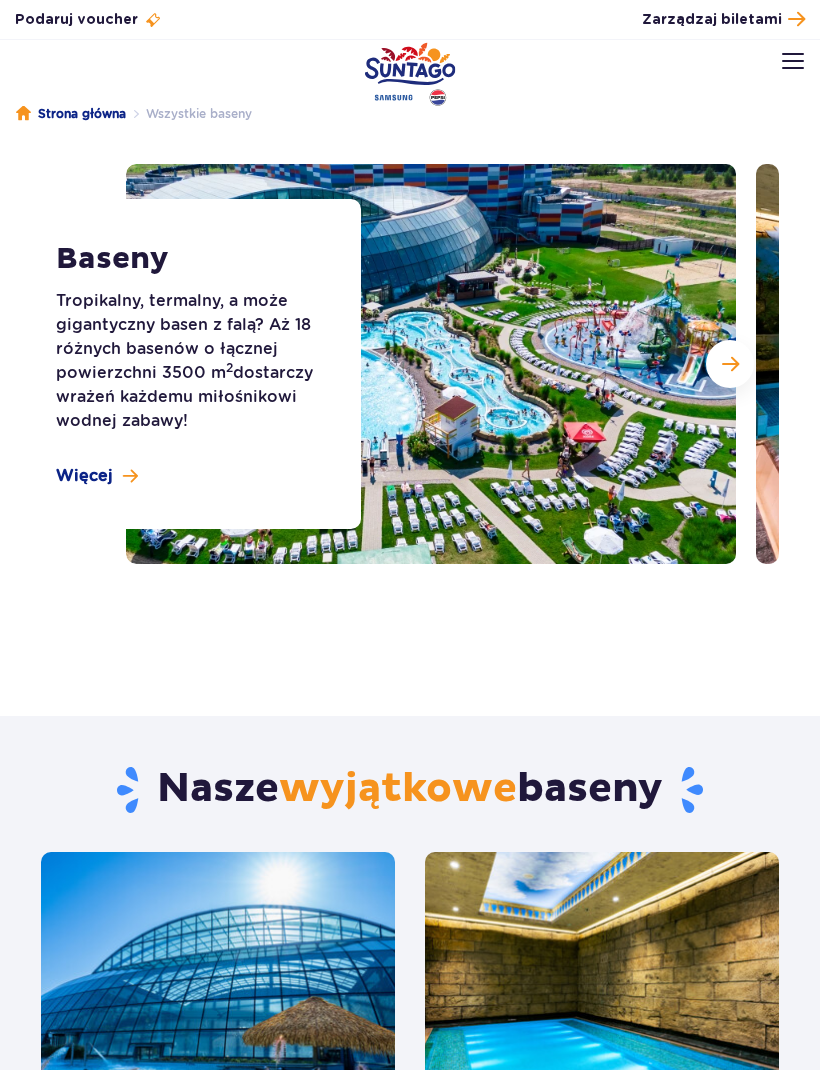 scroll, scrollTop: 157, scrollLeft: 0, axis: vertical 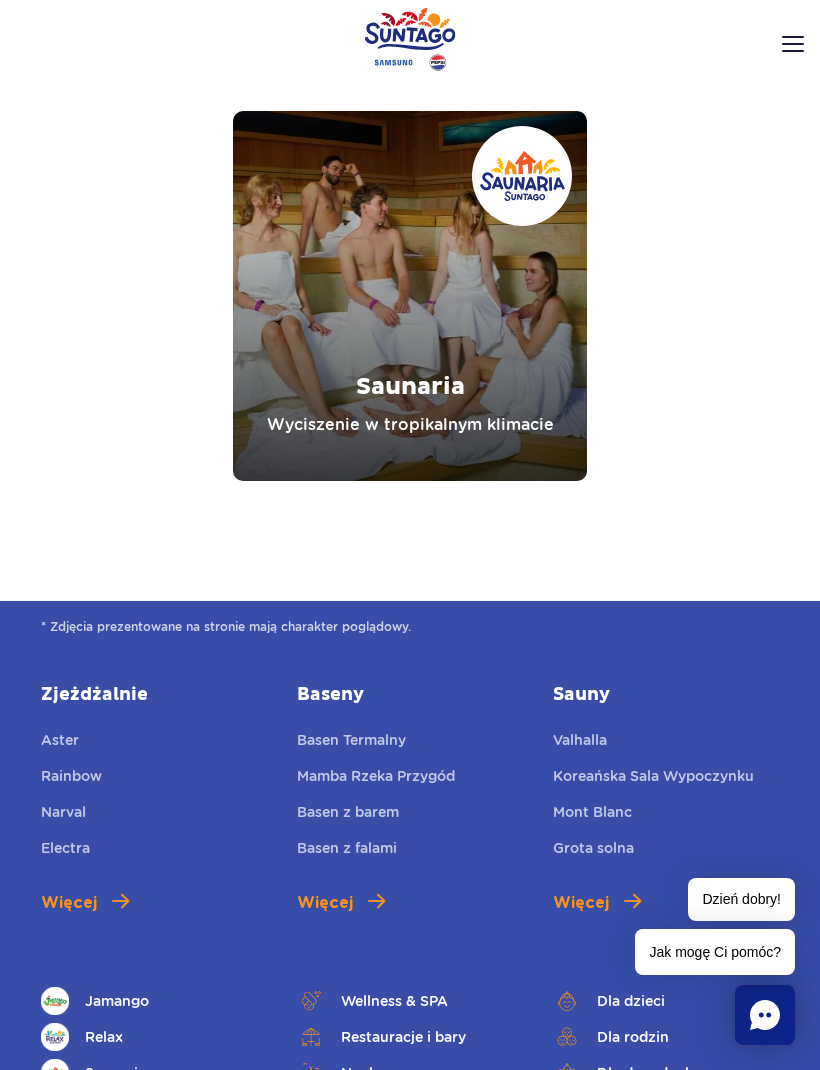 click on "* Zdjęcia prezentowane na stronie mają charakter poglądowy.
Zjeżdżalnie
Aster
Rainbow
Narval
Electra
Więcej
Baseny
Basen Termalny
Mamba Rzeka Przygód
Basen z barem
Basen z falami
Więcej
Sauny
Valhalla
Koreańska Sala Wypoczynku
Mont Blanc
Grota solna
Więcej
Strefy
Jamango
Relax
Saunaria" at bounding box center (410, 1133) 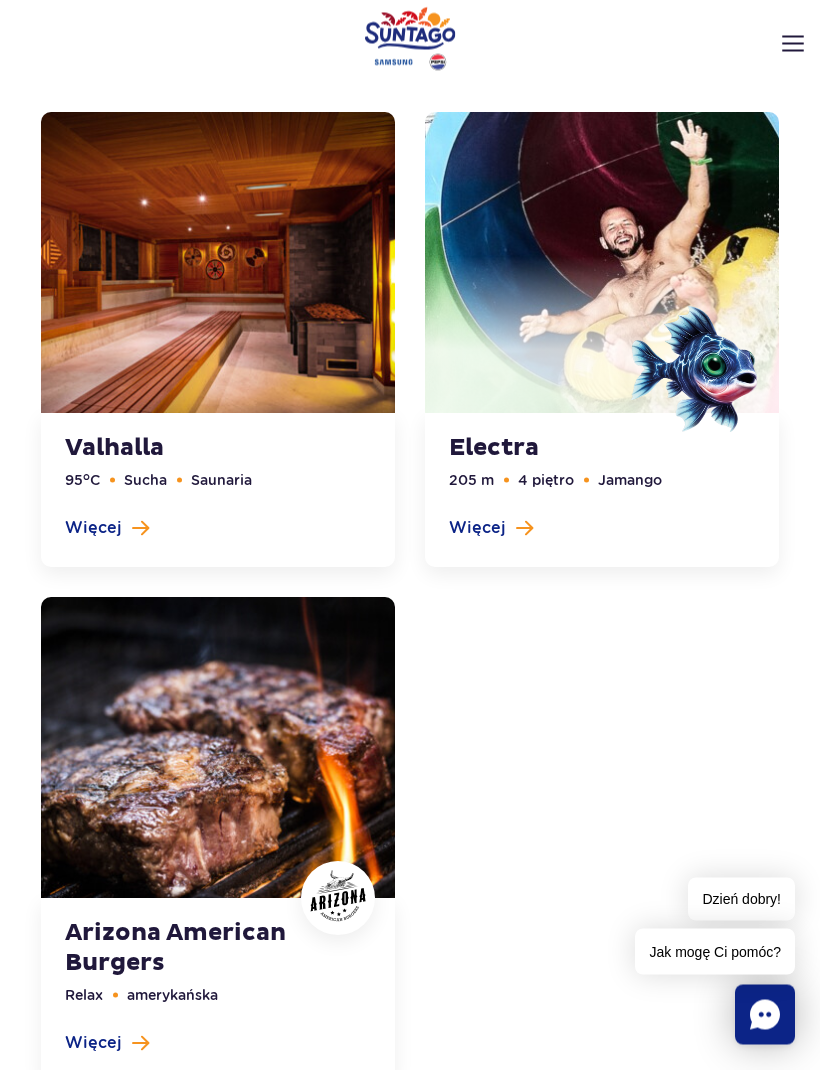 scroll, scrollTop: 4911, scrollLeft: 0, axis: vertical 